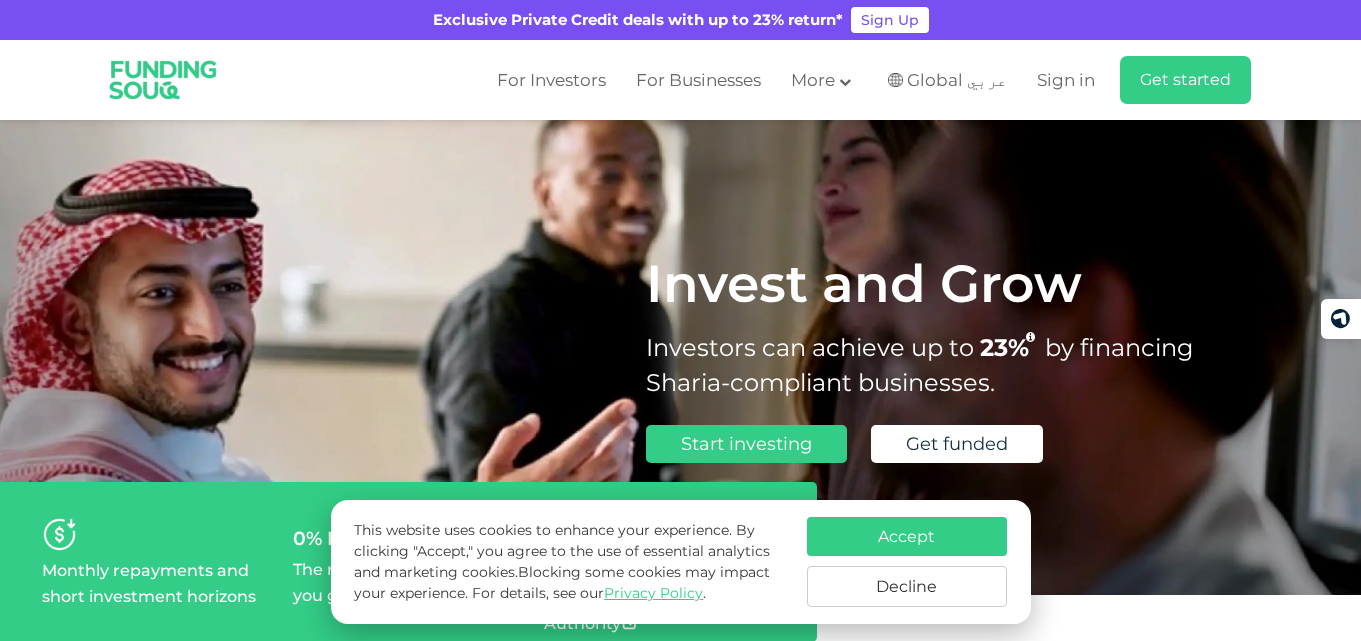 scroll, scrollTop: 0, scrollLeft: 0, axis: both 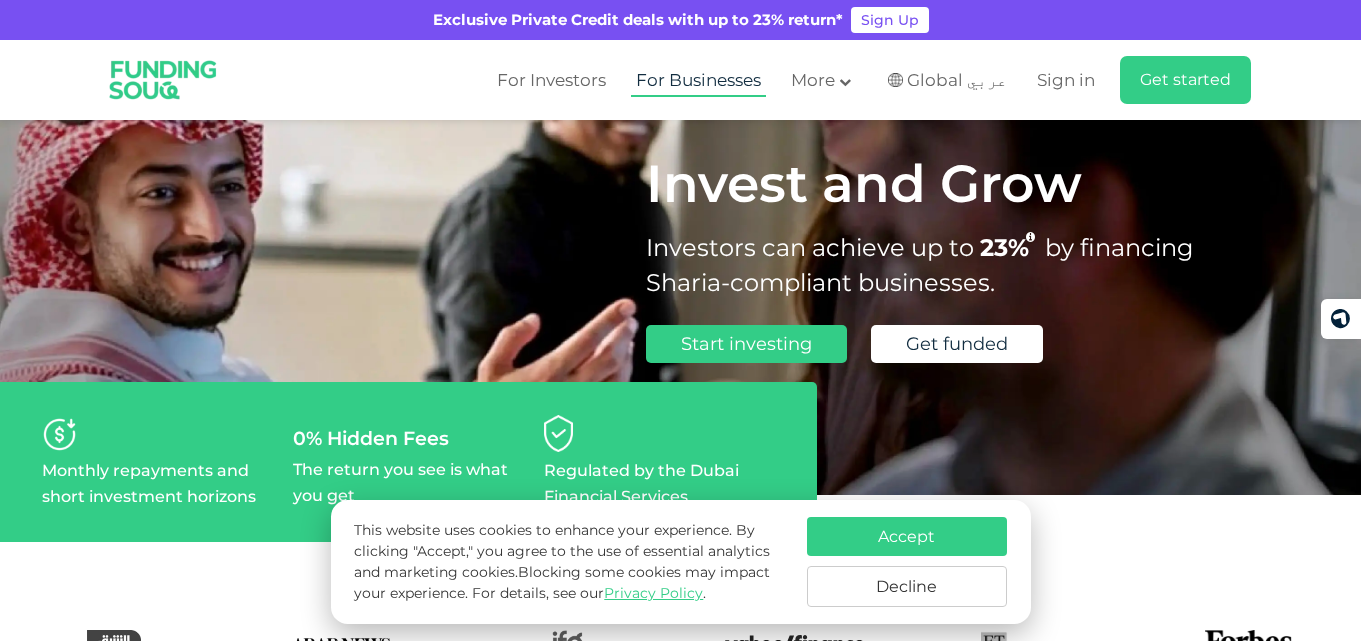 click on "For Businesses" at bounding box center (698, 80) 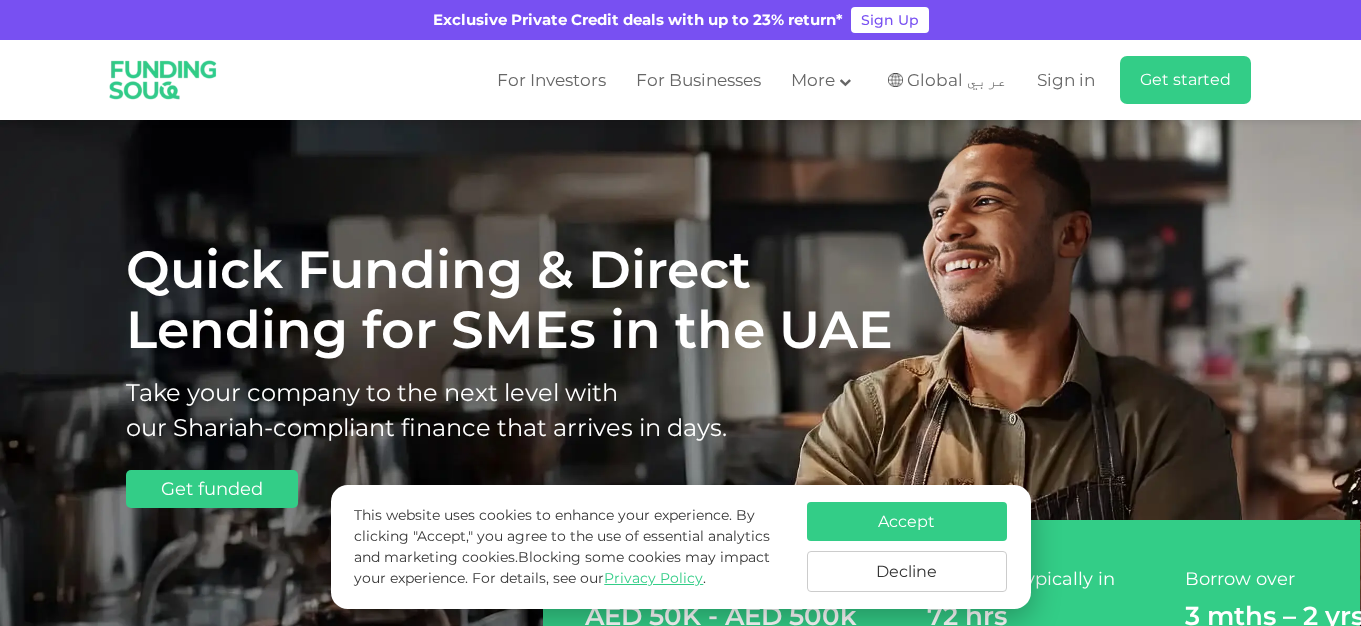 scroll, scrollTop: 0, scrollLeft: 0, axis: both 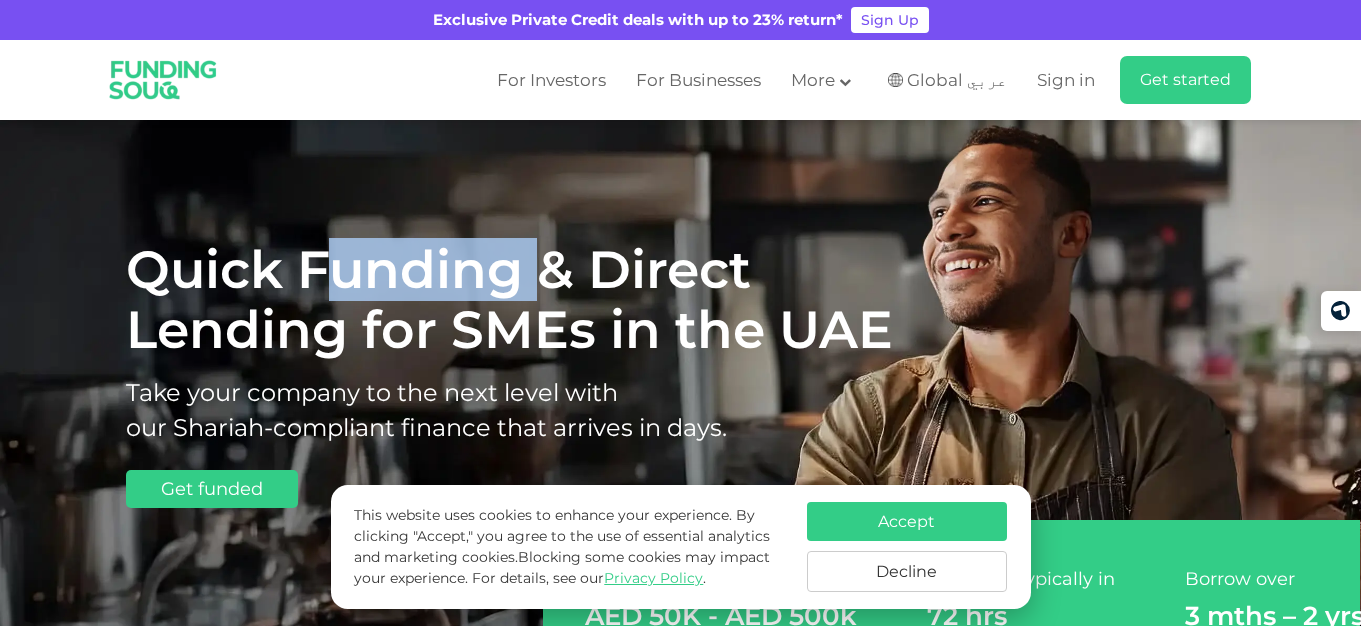 drag, startPoint x: 327, startPoint y: 265, endPoint x: 544, endPoint y: 265, distance: 217 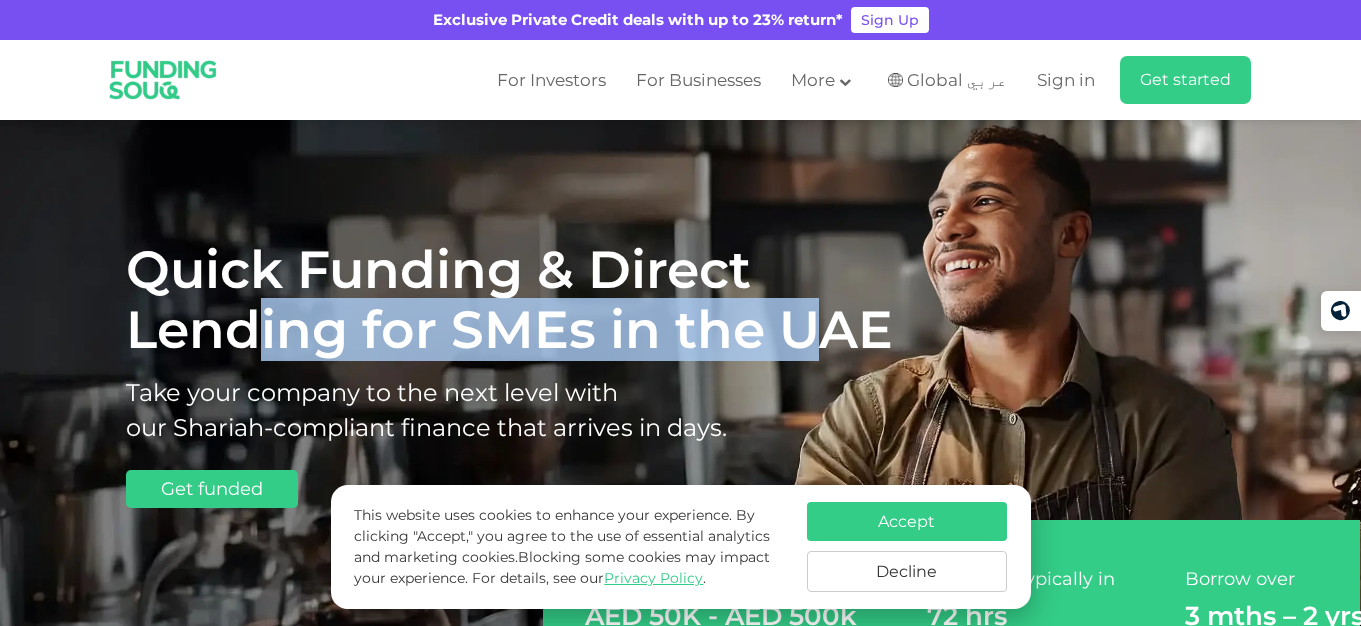 drag, startPoint x: 243, startPoint y: 330, endPoint x: 801, endPoint y: 325, distance: 558.0224 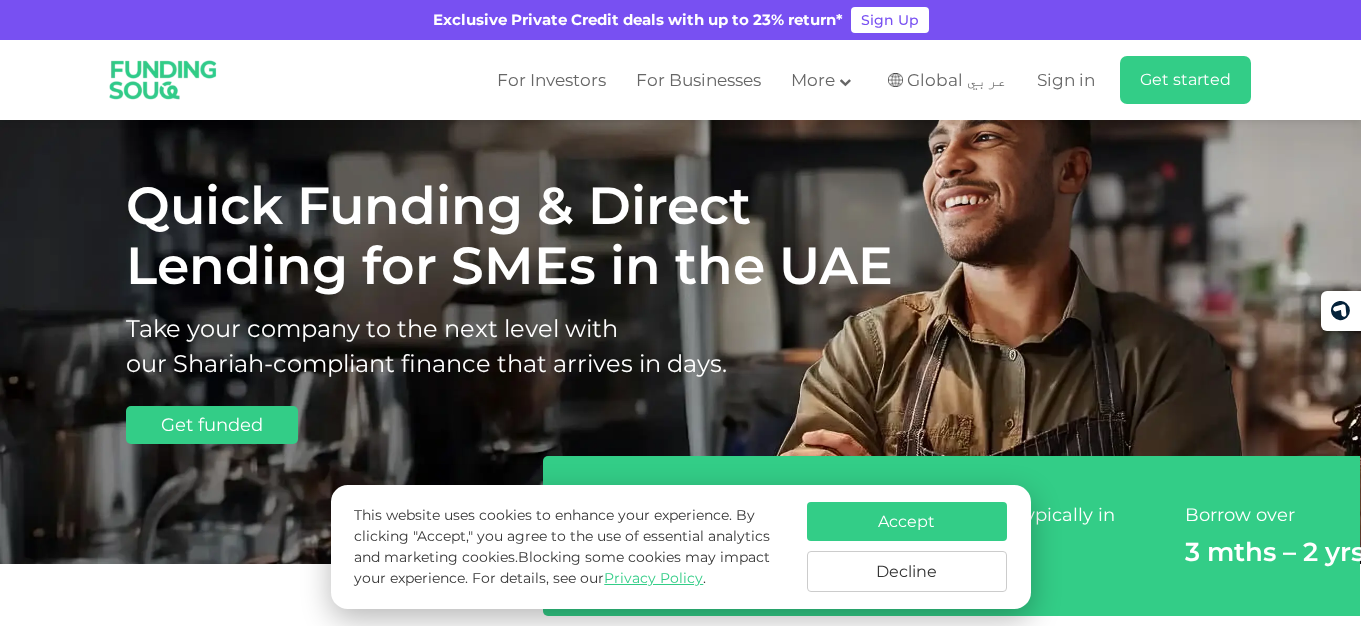 scroll, scrollTop: 100, scrollLeft: 0, axis: vertical 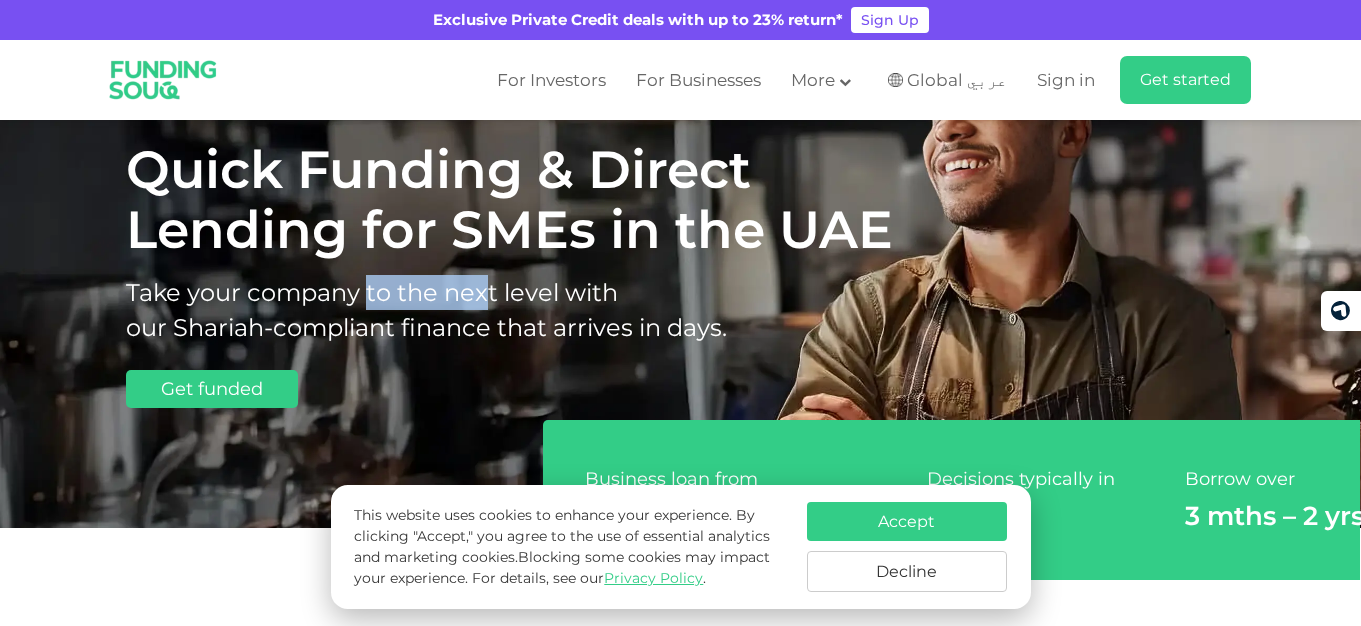 drag, startPoint x: 365, startPoint y: 276, endPoint x: 496, endPoint y: 291, distance: 131.85599 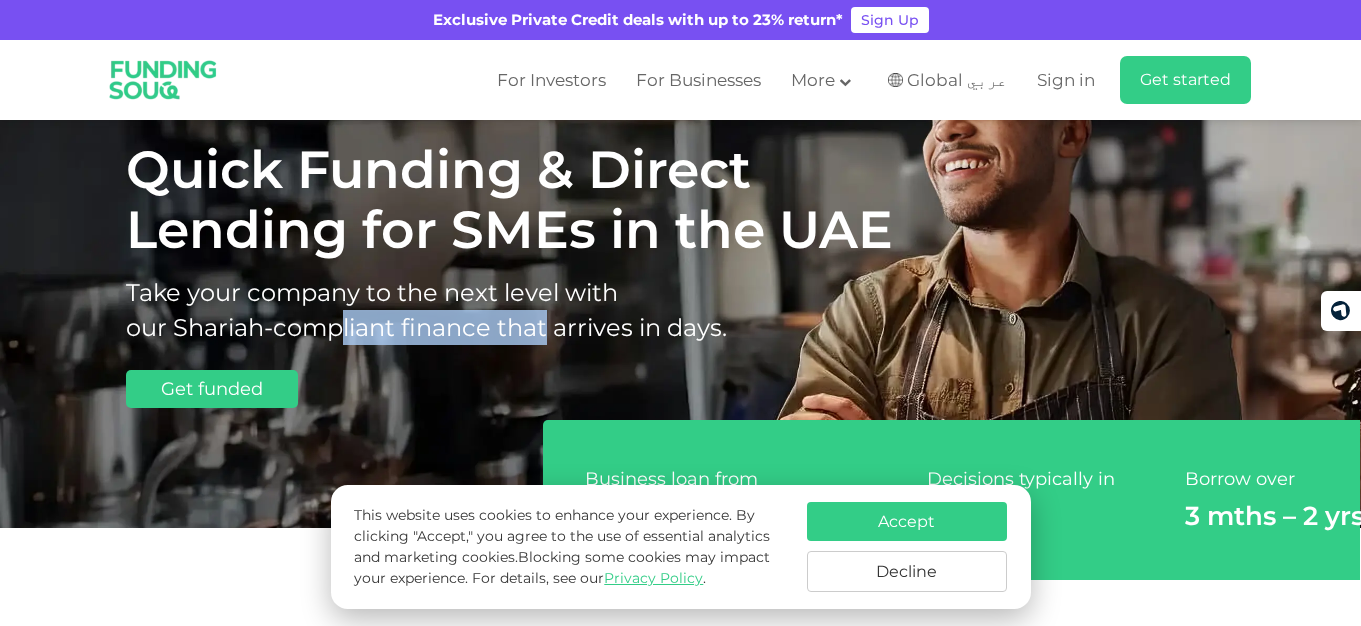drag, startPoint x: 323, startPoint y: 340, endPoint x: 534, endPoint y: 338, distance: 211.00948 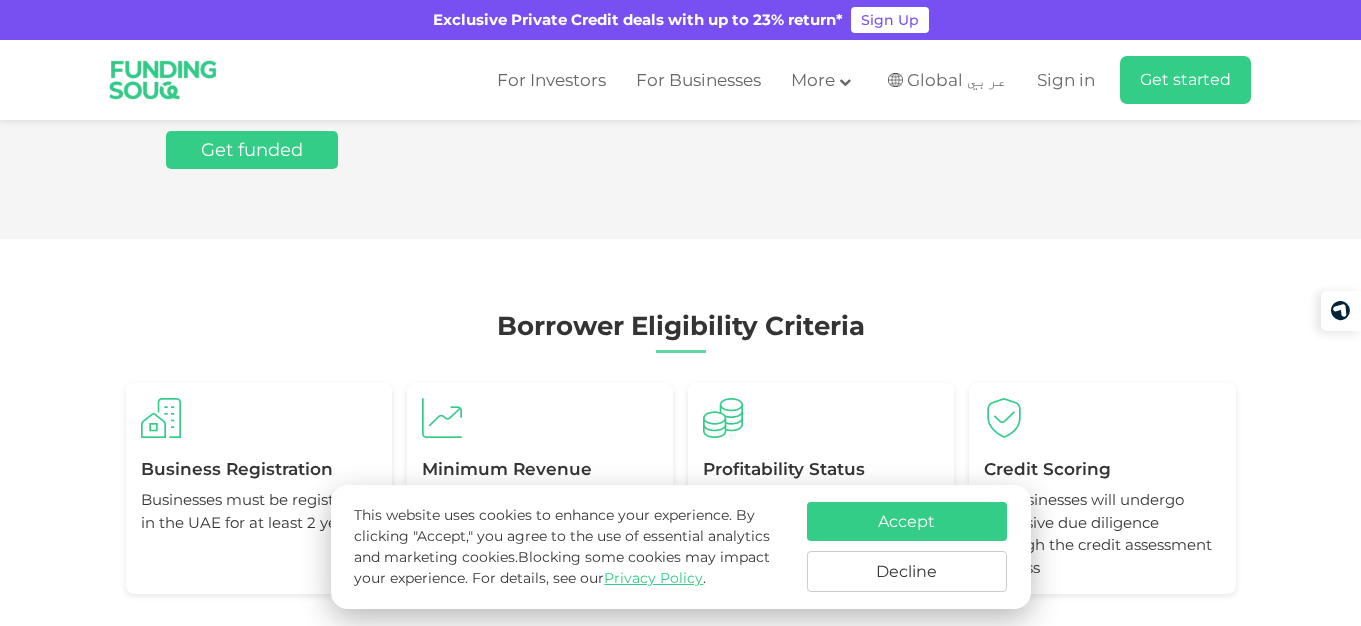 scroll, scrollTop: 1800, scrollLeft: 0, axis: vertical 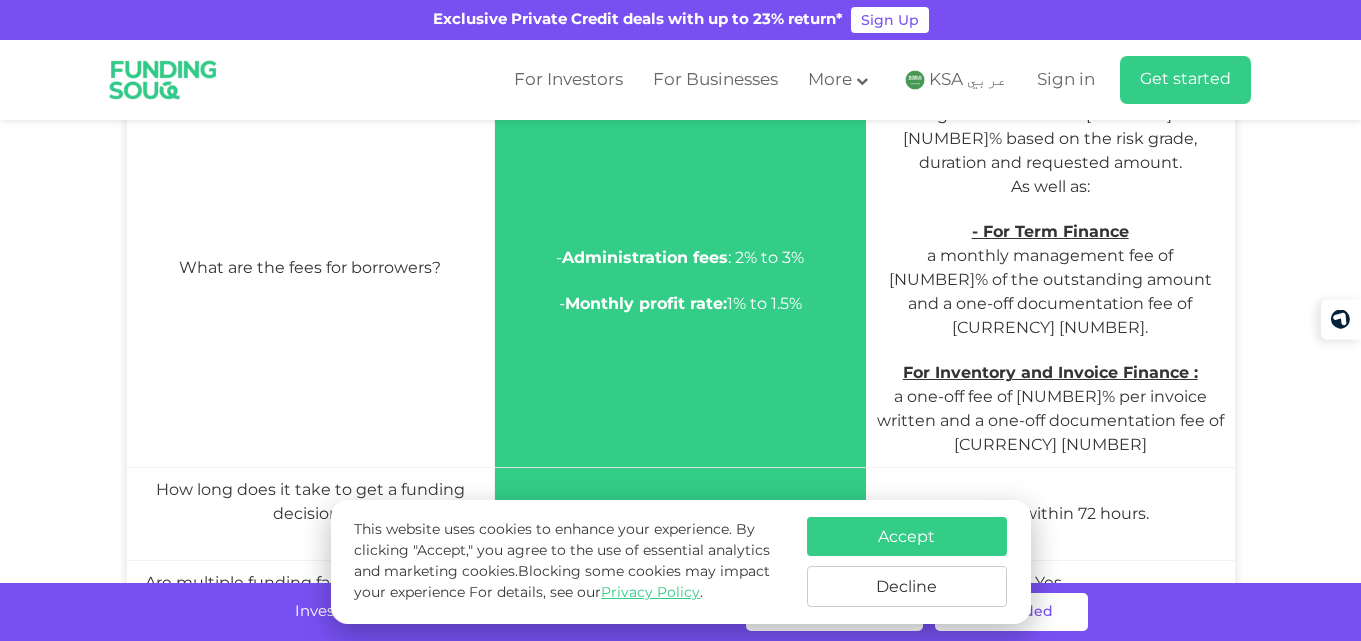 drag, startPoint x: 372, startPoint y: 334, endPoint x: 422, endPoint y: 334, distance: 50 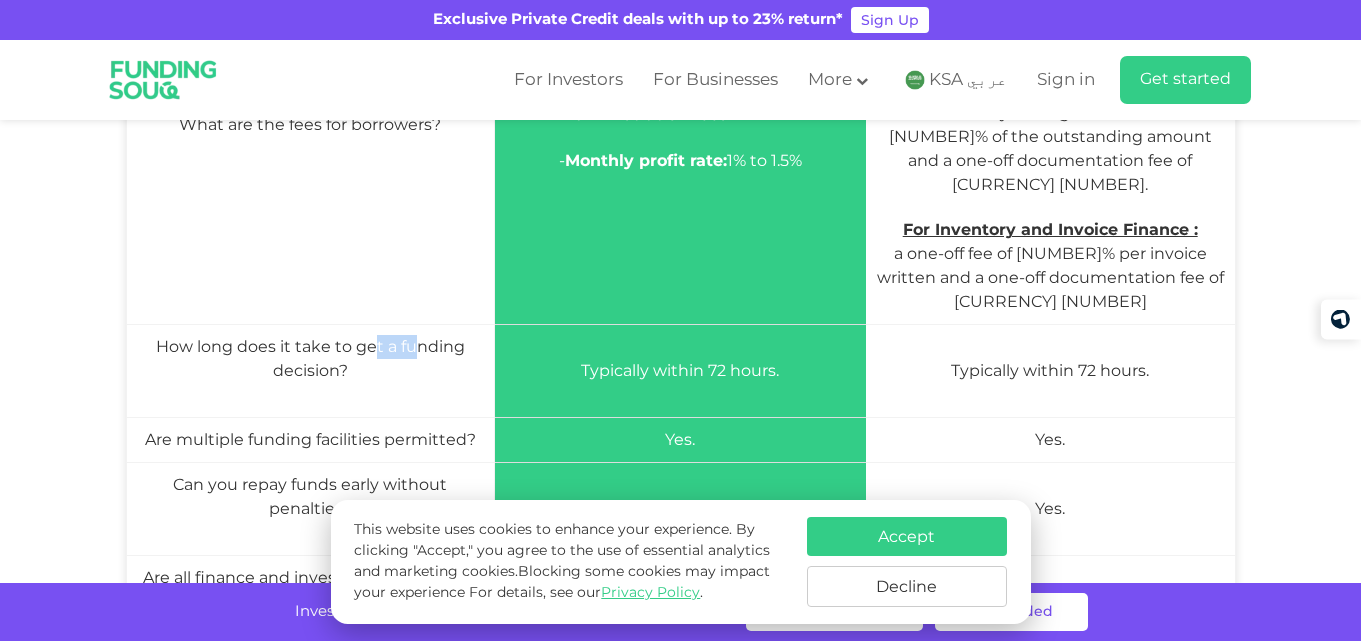 scroll, scrollTop: 2900, scrollLeft: 0, axis: vertical 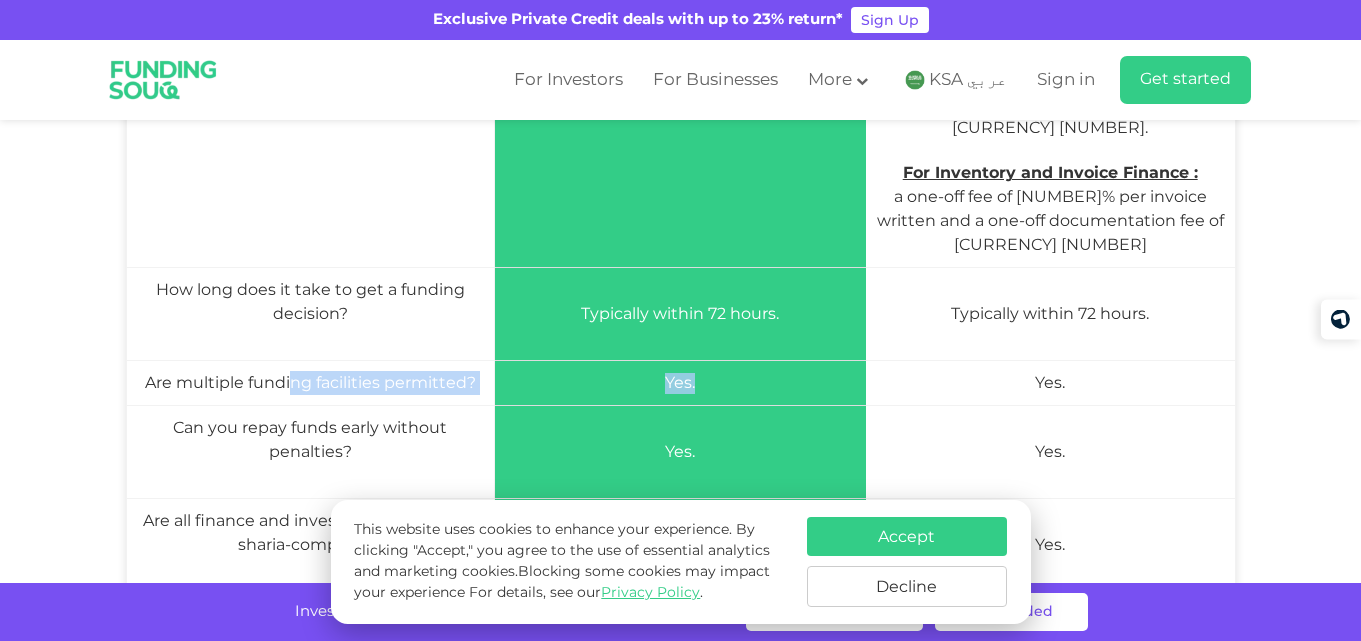 drag, startPoint x: 292, startPoint y: 225, endPoint x: 821, endPoint y: 232, distance: 529.0463 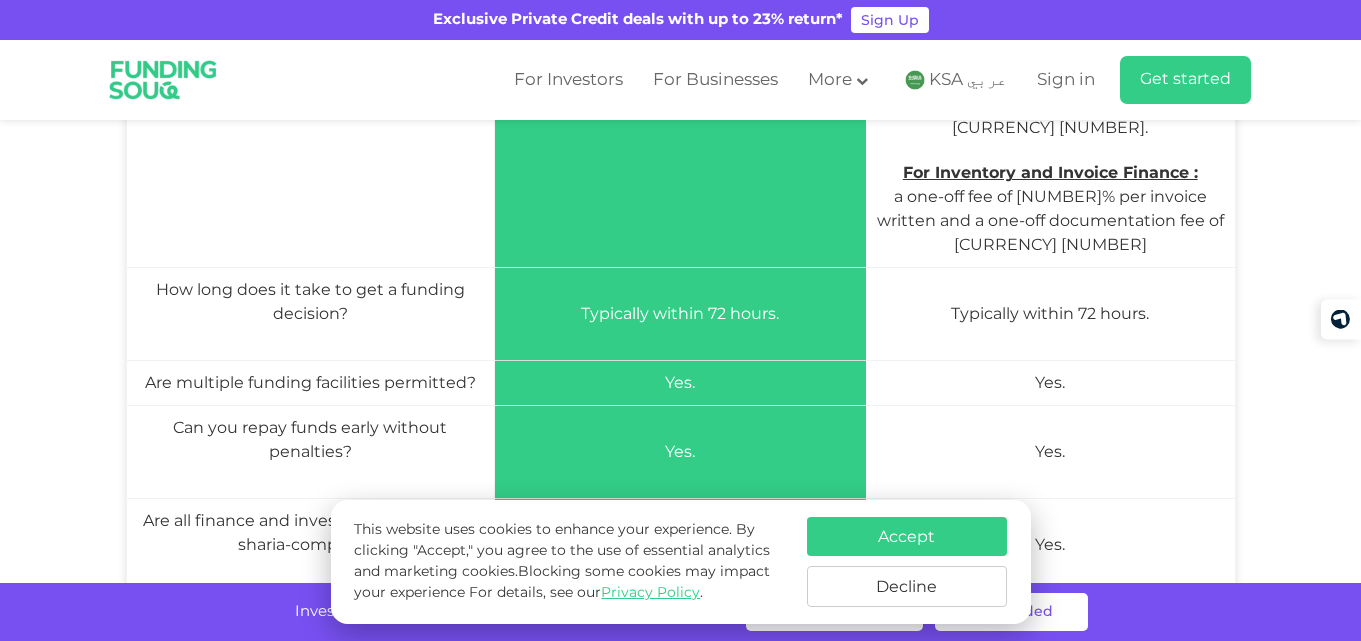 click on "Can you repay funds early without penalties?" at bounding box center (310, 439) 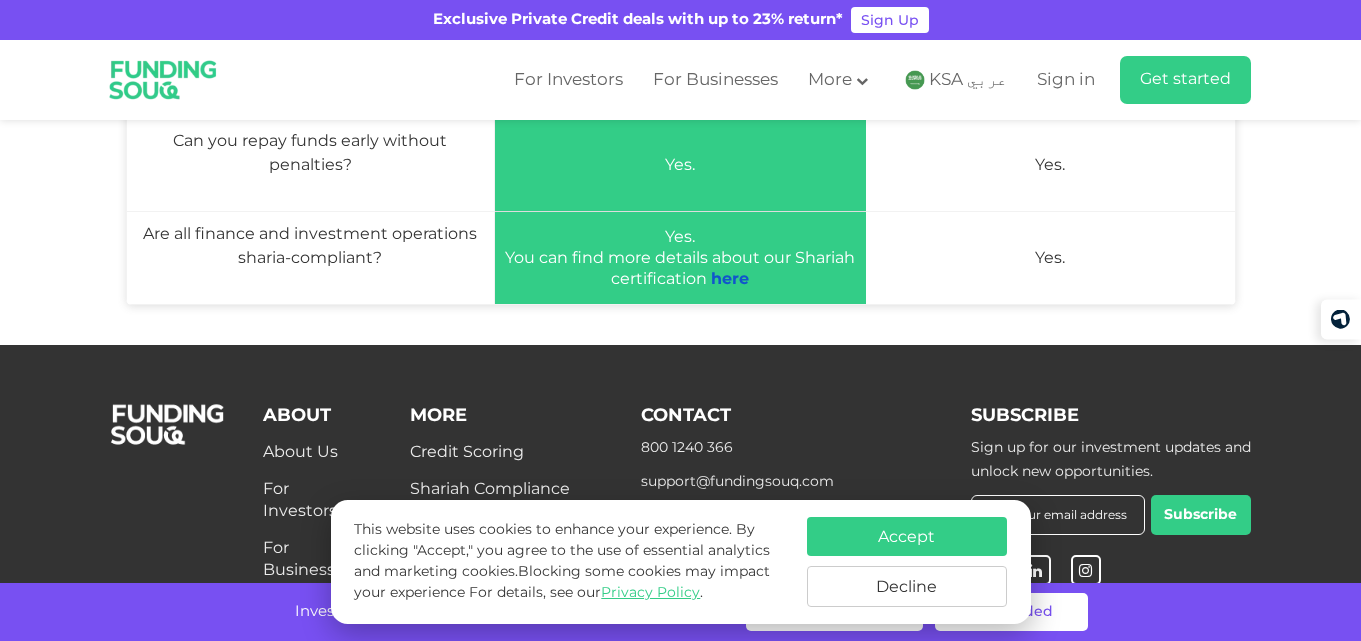 scroll, scrollTop: 3200, scrollLeft: 0, axis: vertical 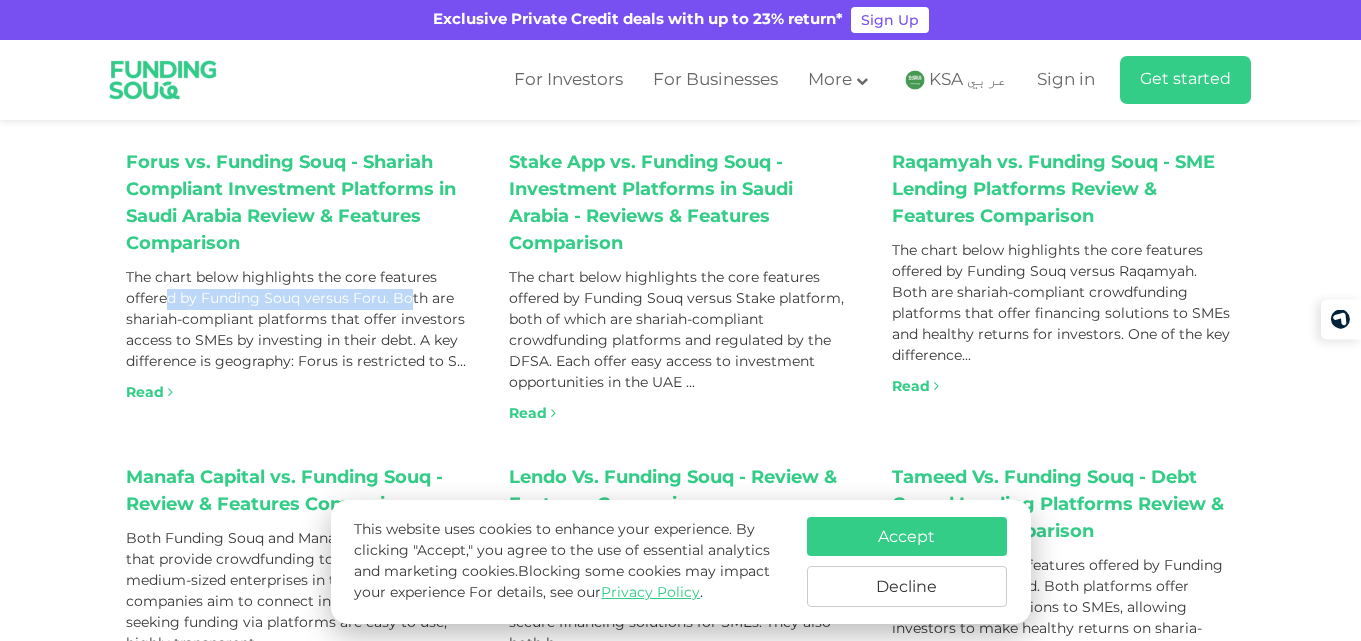 drag, startPoint x: 165, startPoint y: 297, endPoint x: 410, endPoint y: 306, distance: 245.16525 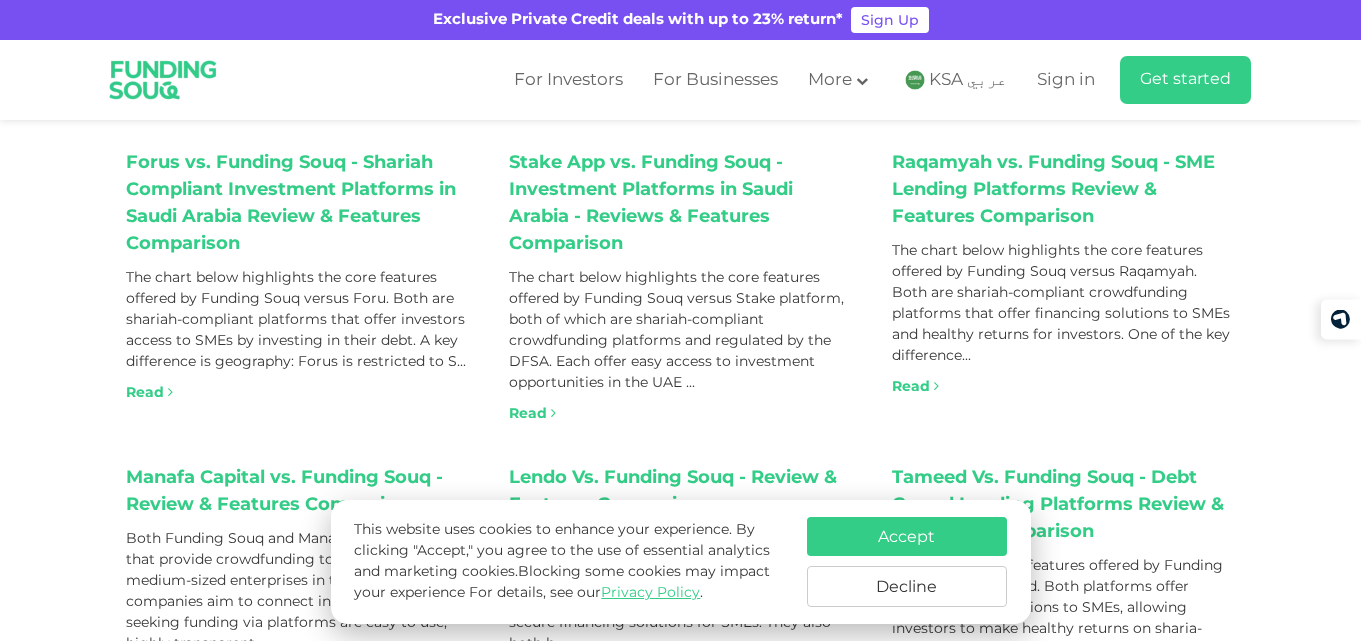 click on "The chart below highlights the core features offered by Funding Souq versus Foru. Both are shariah-compliant platforms that offer investors access to SMEs by investing in their debt.
A key difference is geography: Forus is restricted to S..." at bounding box center (297, 320) 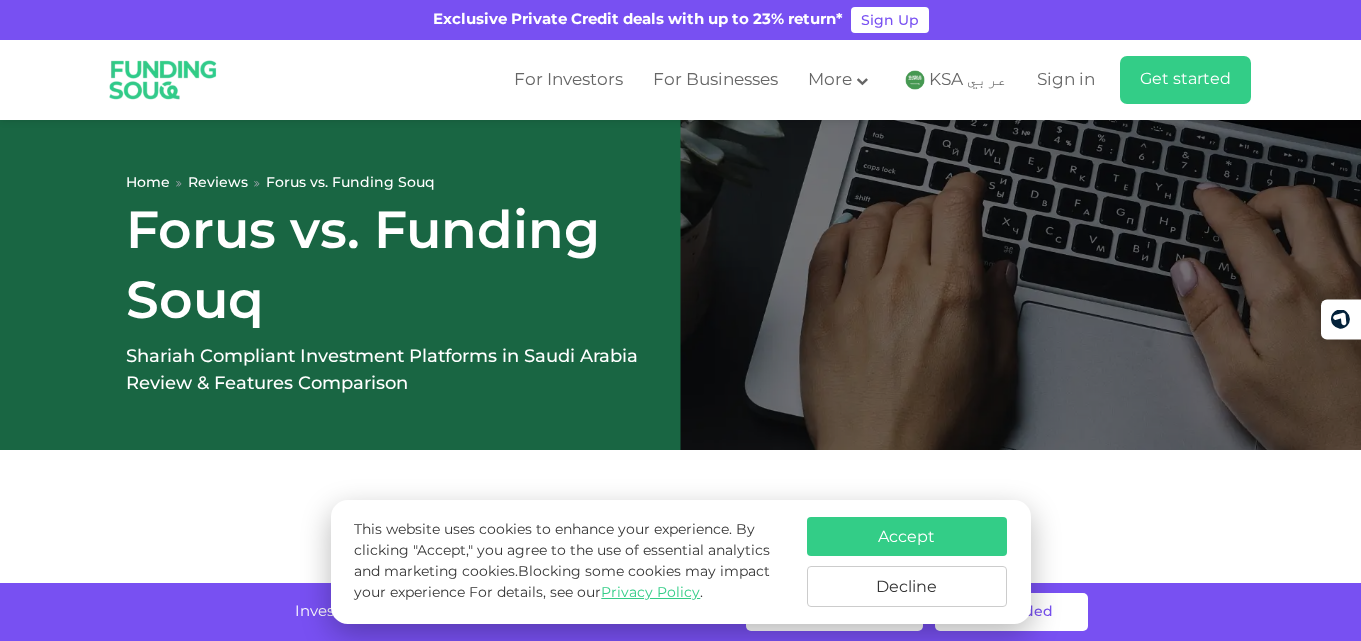scroll, scrollTop: 113, scrollLeft: 0, axis: vertical 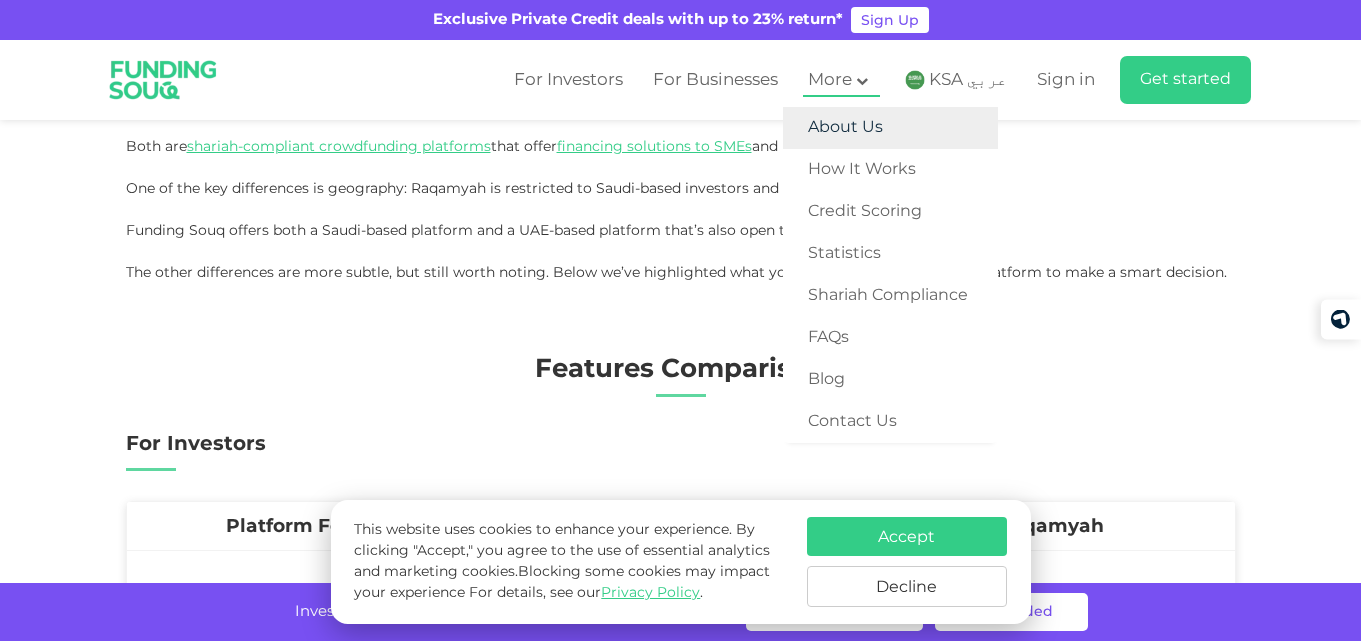 click on "About Us" at bounding box center [890, 128] 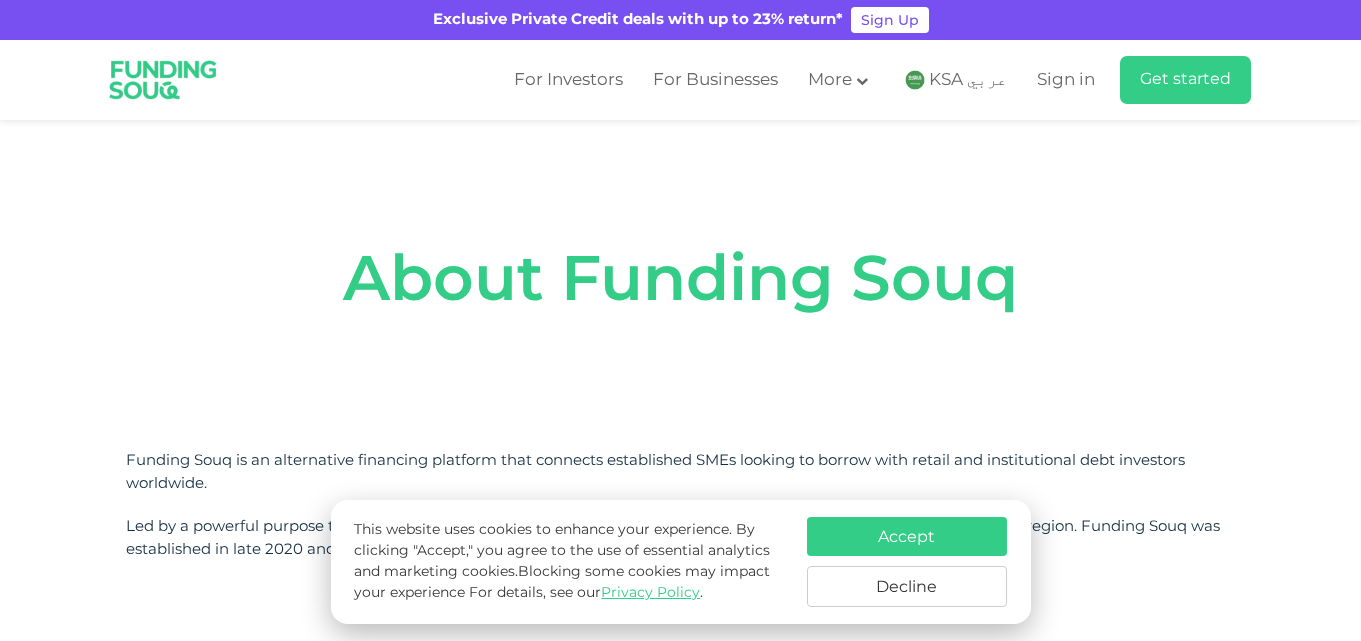 scroll, scrollTop: 100, scrollLeft: 0, axis: vertical 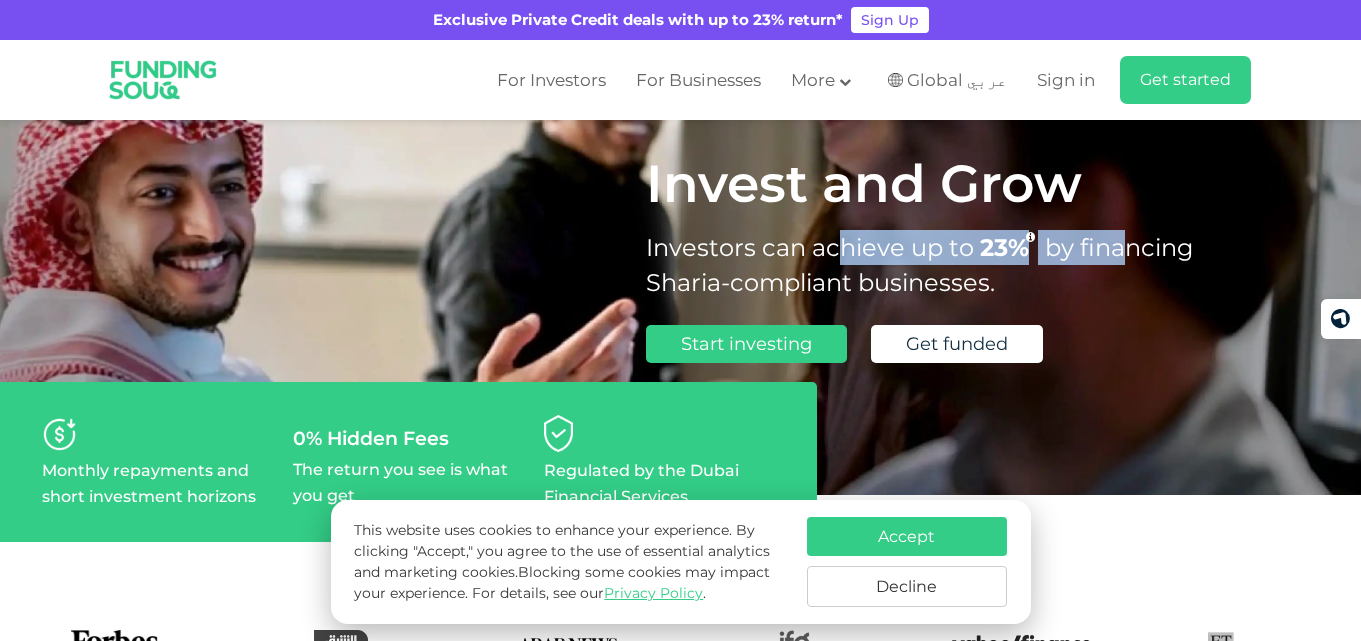 drag, startPoint x: 823, startPoint y: 236, endPoint x: 1125, endPoint y: 244, distance: 302.10593 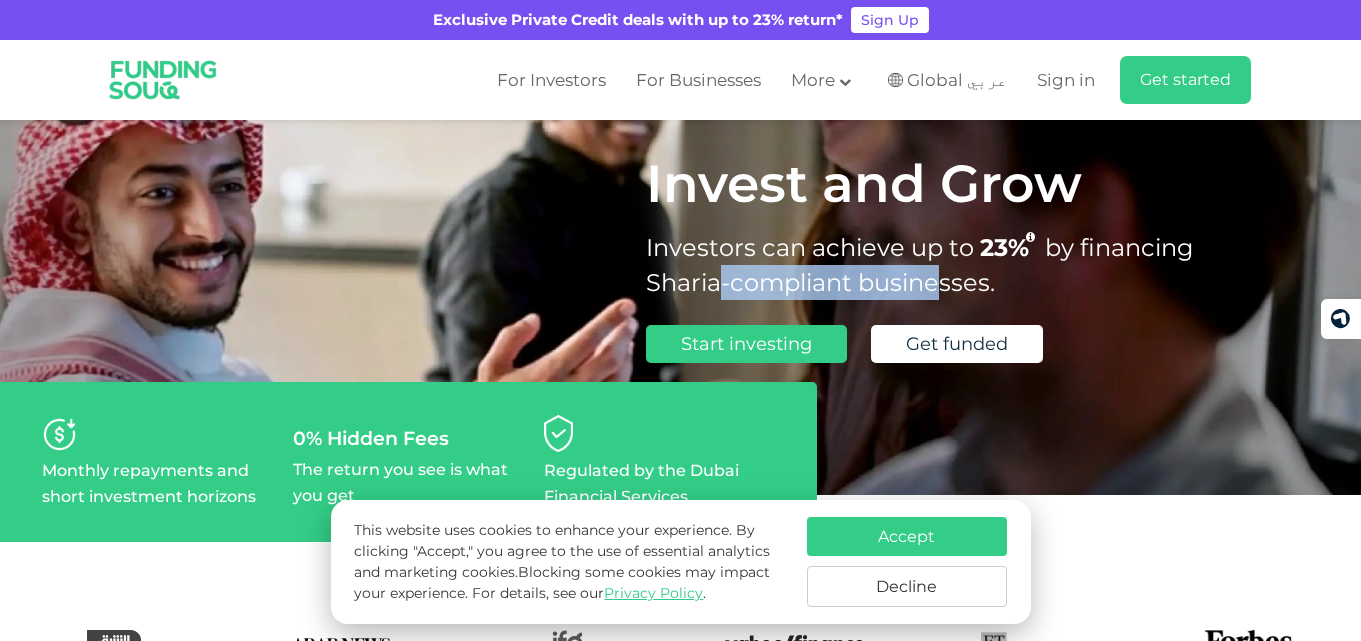 drag, startPoint x: 714, startPoint y: 288, endPoint x: 943, endPoint y: 287, distance: 229.00218 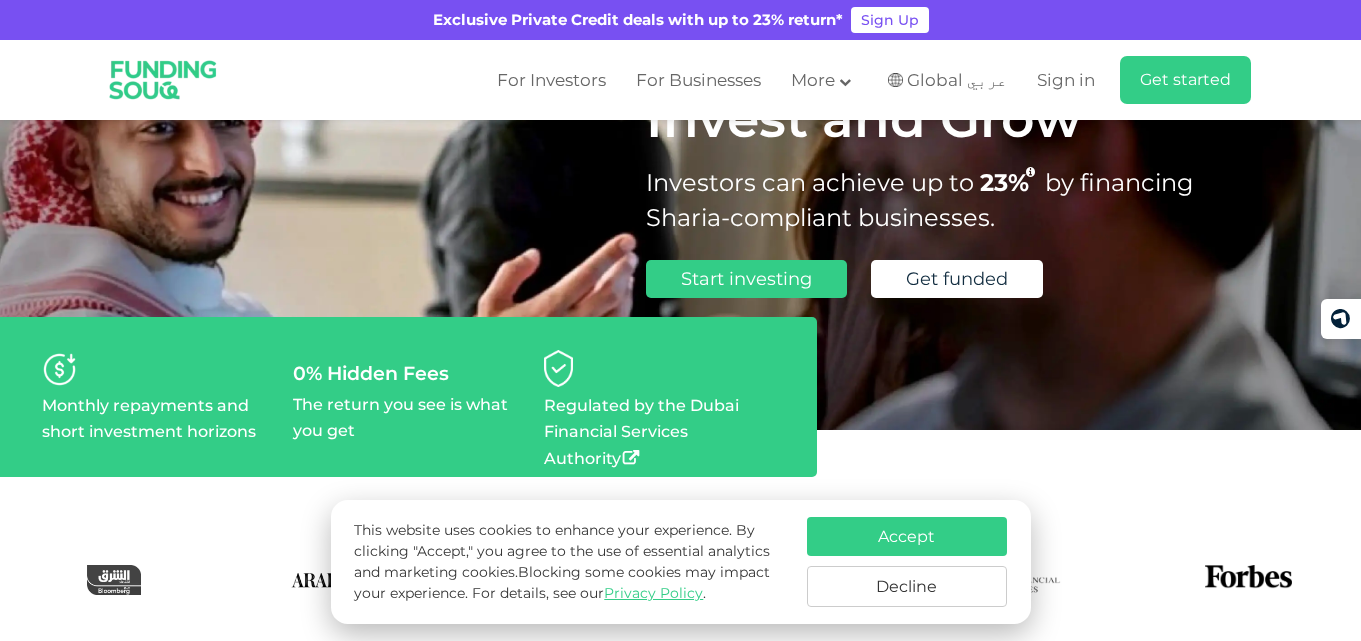 scroll, scrollTop: 300, scrollLeft: 0, axis: vertical 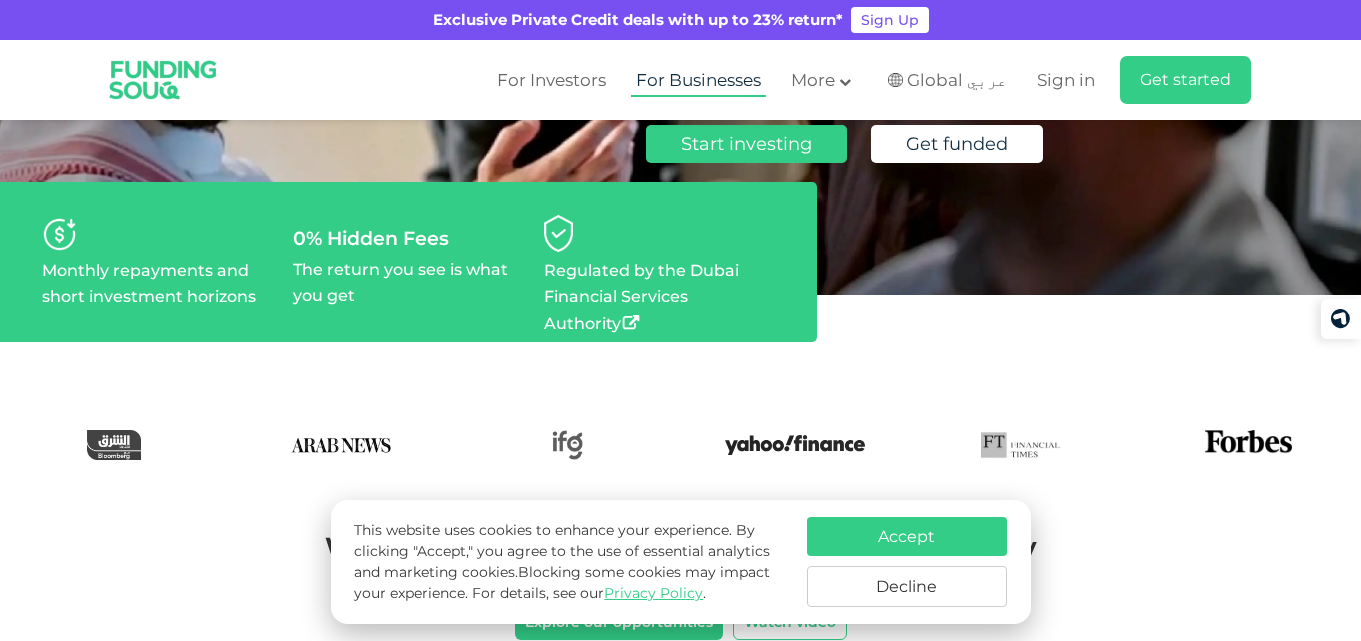 click on "For Businesses" at bounding box center (698, 80) 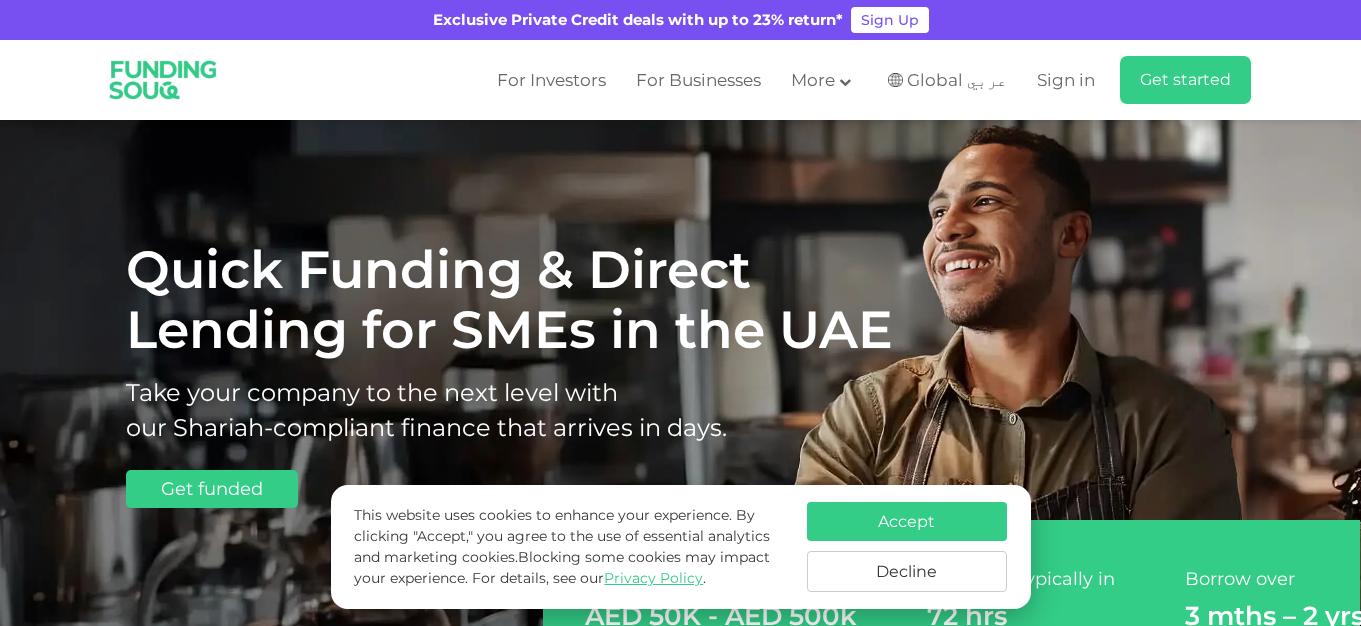 scroll, scrollTop: 0, scrollLeft: 0, axis: both 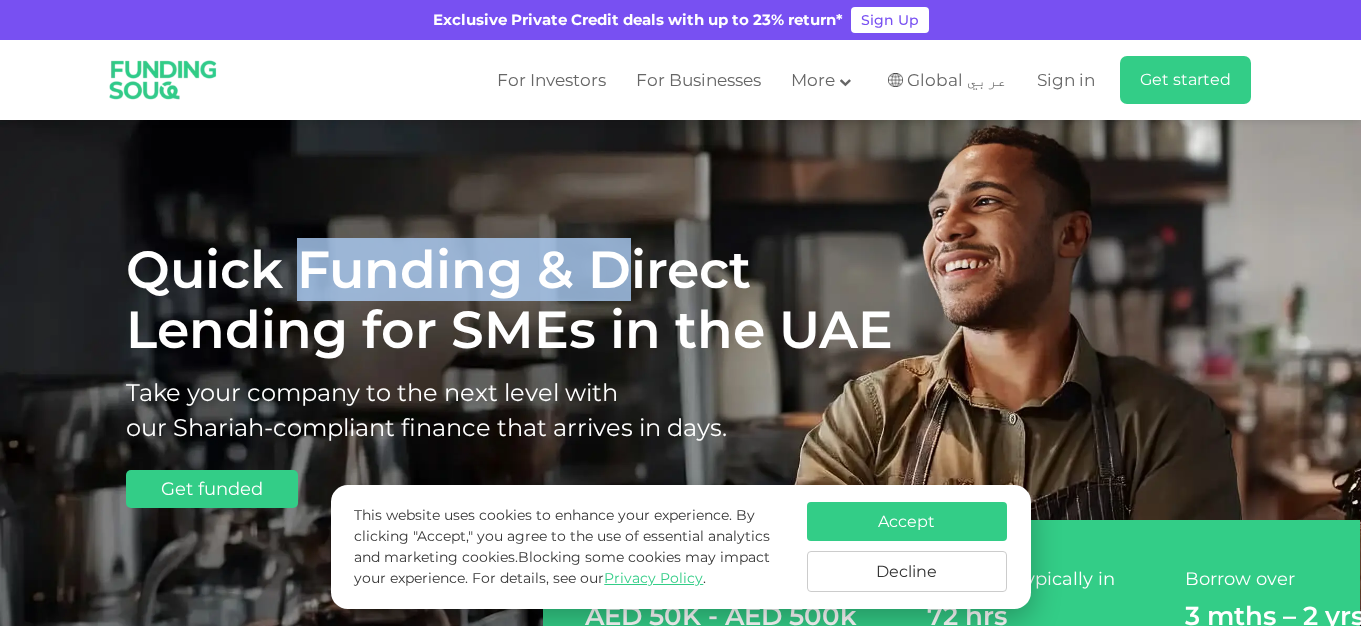 drag, startPoint x: 298, startPoint y: 247, endPoint x: 610, endPoint y: 282, distance: 313.957 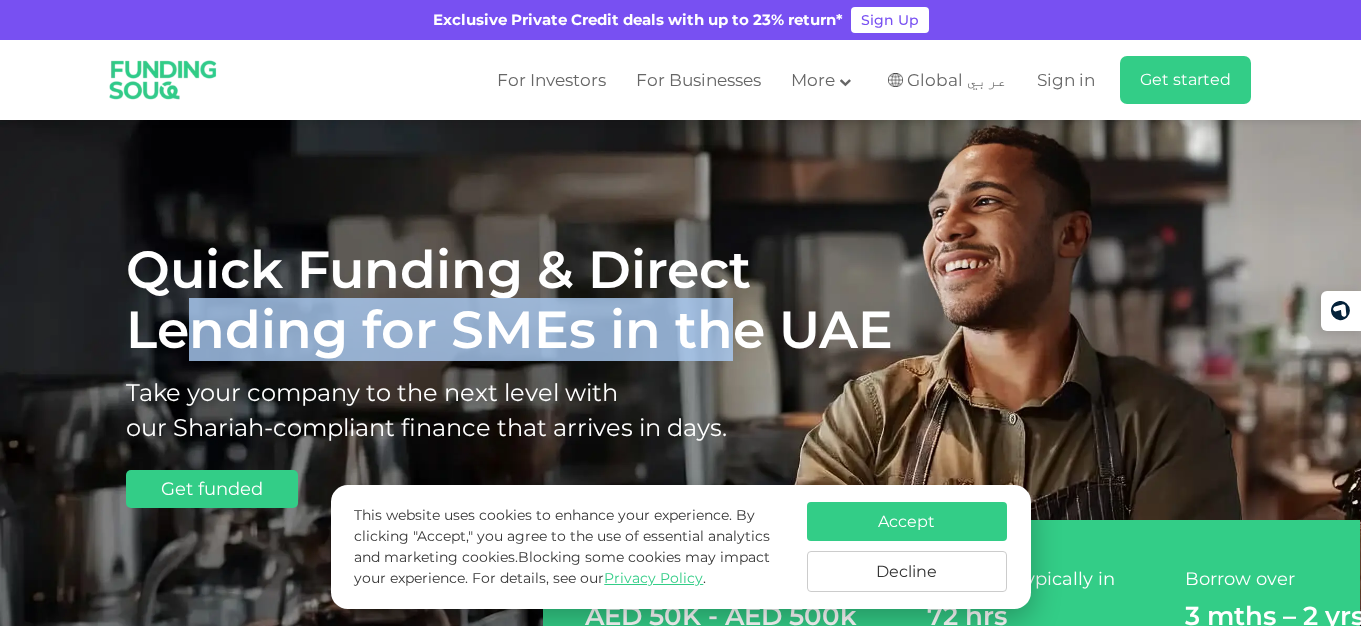 drag, startPoint x: 197, startPoint y: 348, endPoint x: 743, endPoint y: 341, distance: 546.04486 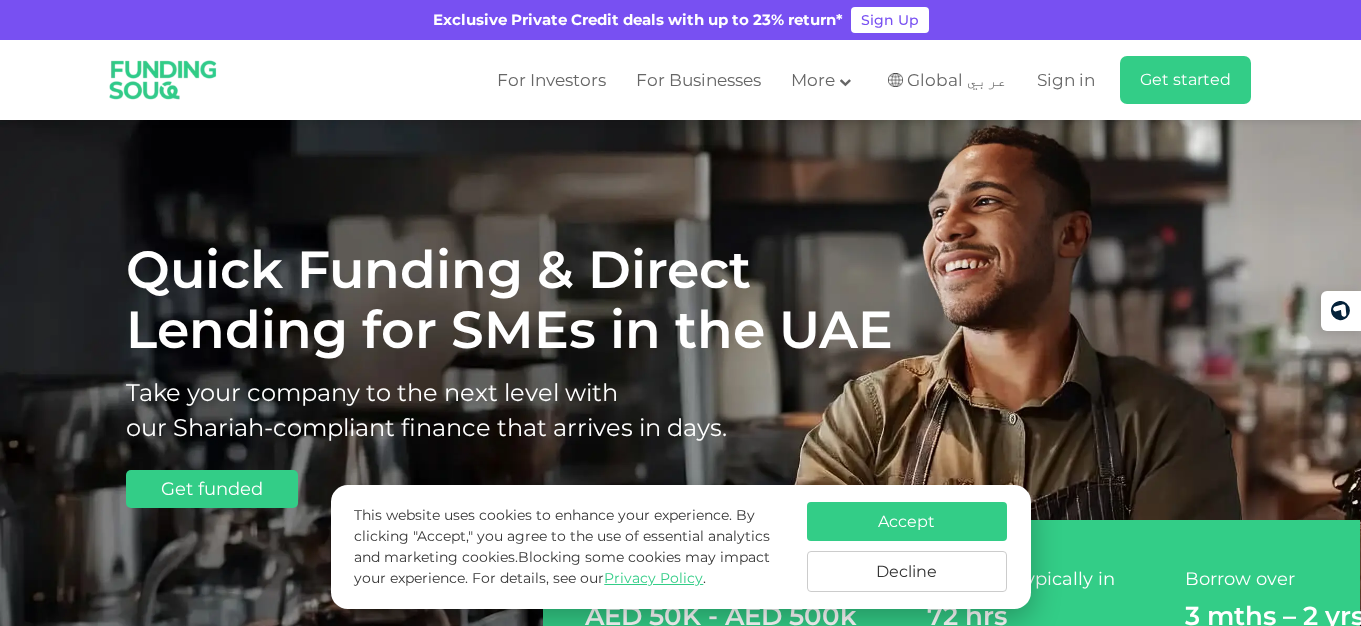 click on "Quick Funding & Direct Lending for SMEs in the UAE" at bounding box center (516, 300) 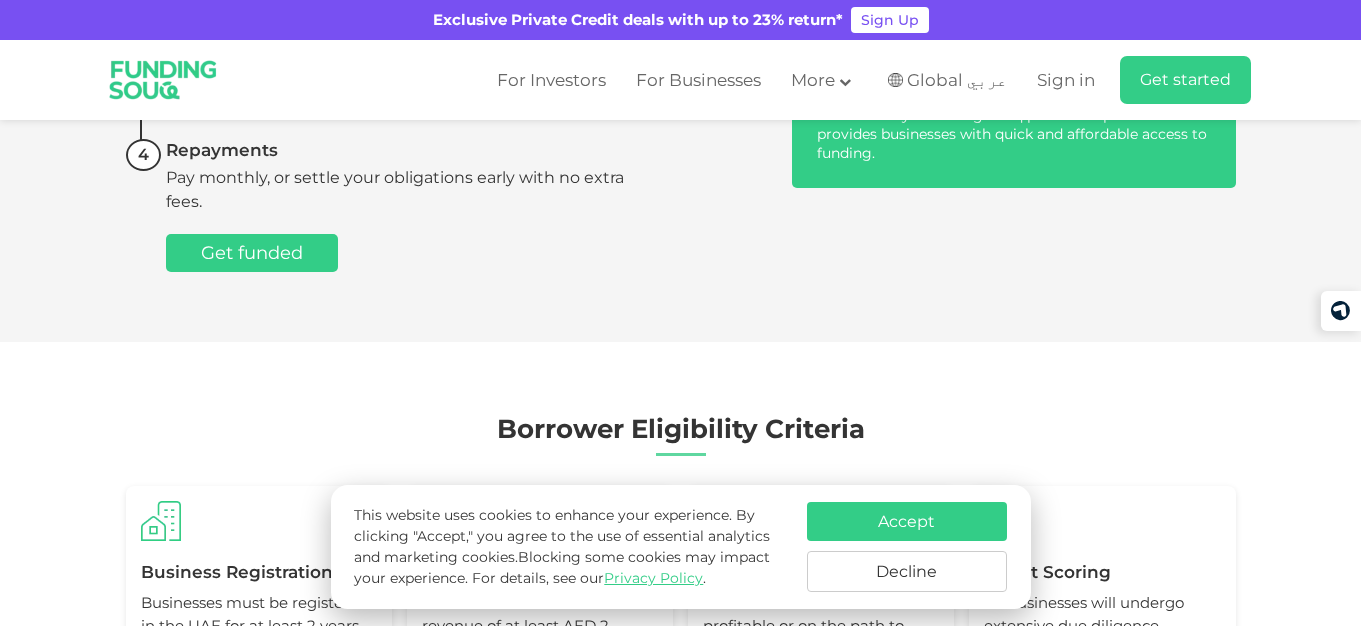scroll, scrollTop: 1200, scrollLeft: 0, axis: vertical 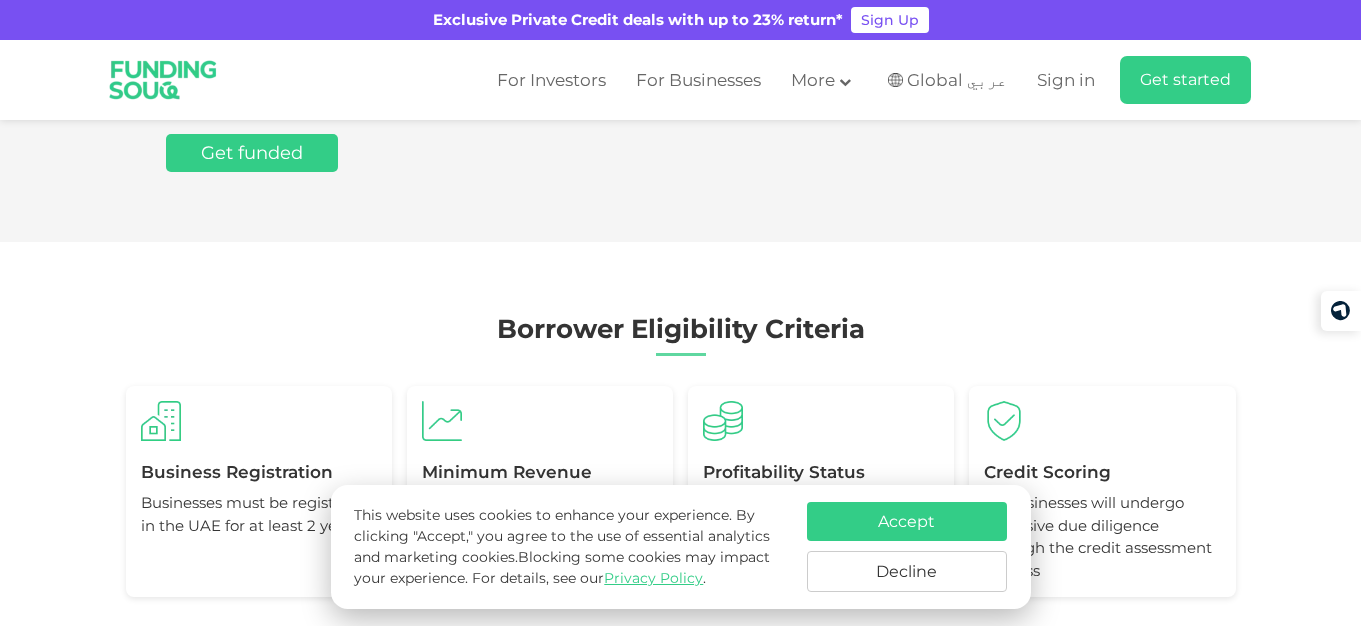 drag, startPoint x: 462, startPoint y: 321, endPoint x: 638, endPoint y: 322, distance: 176.00284 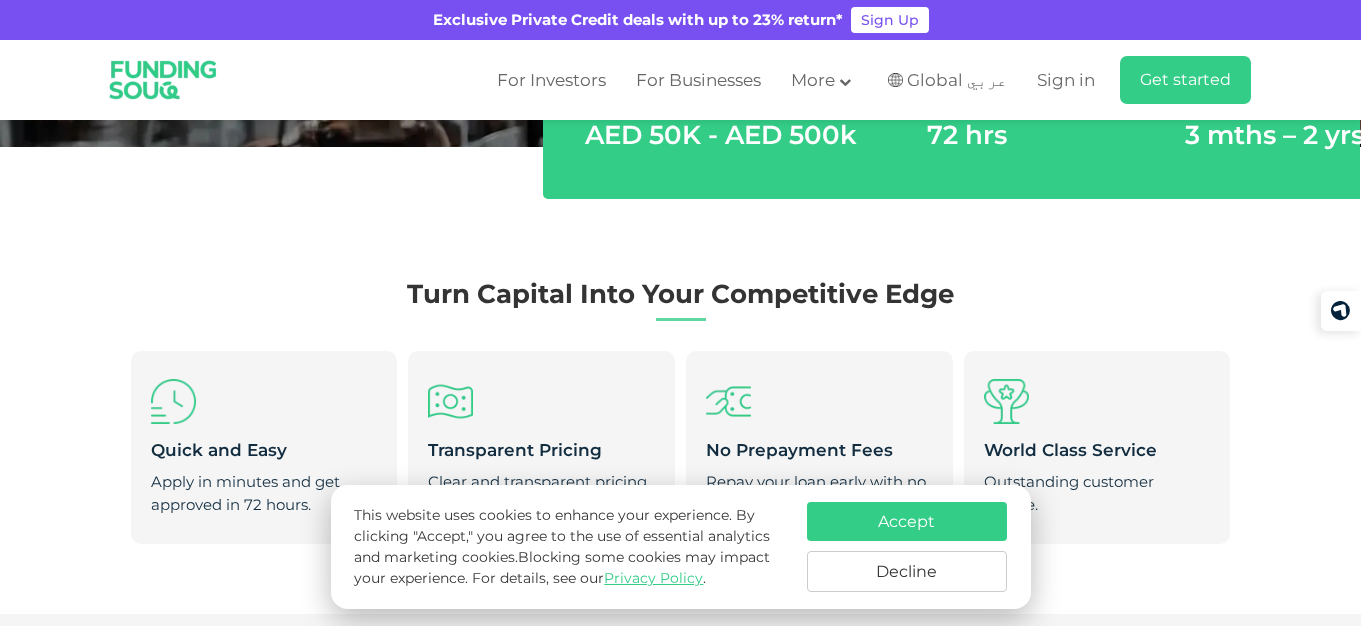scroll, scrollTop: 300, scrollLeft: 0, axis: vertical 